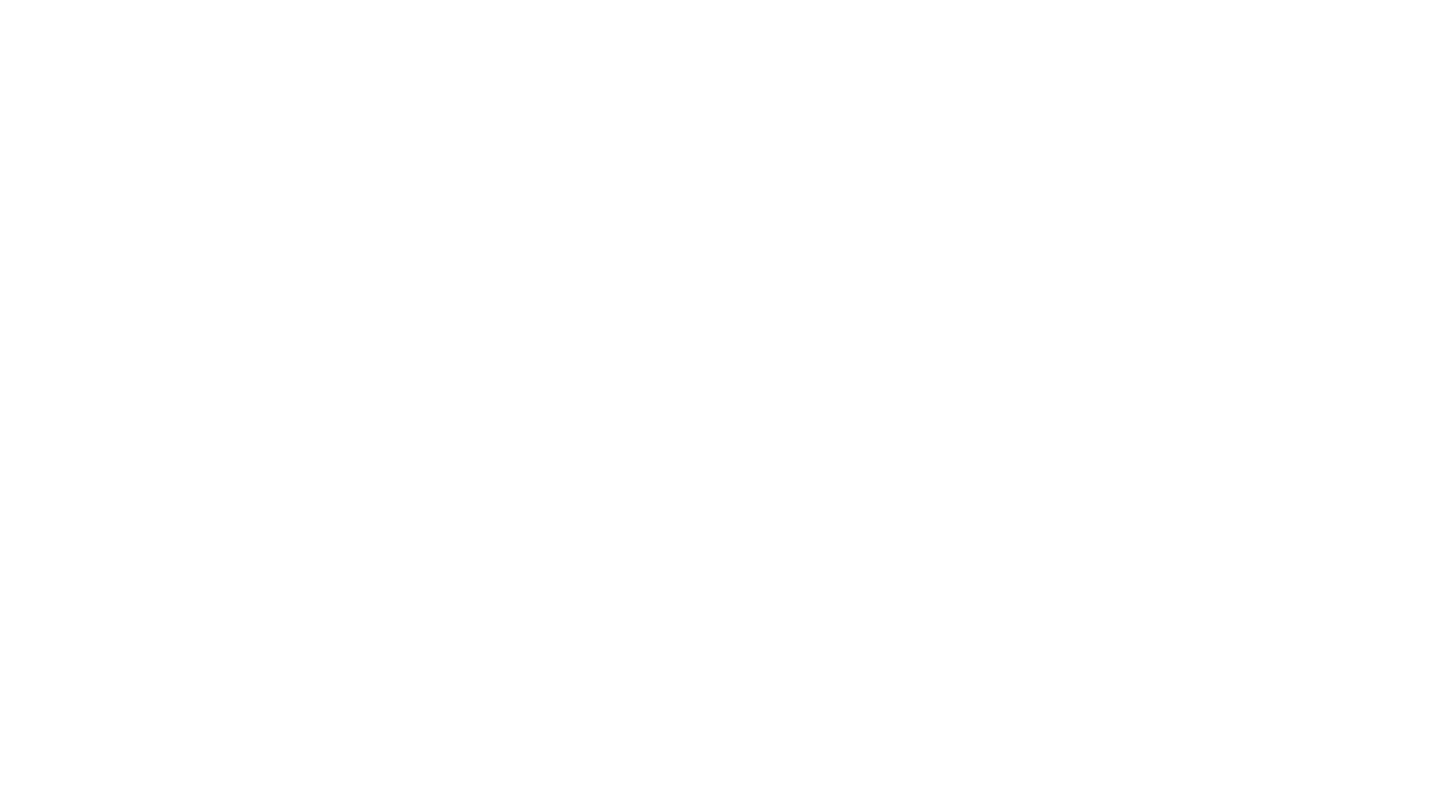 scroll, scrollTop: 0, scrollLeft: 0, axis: both 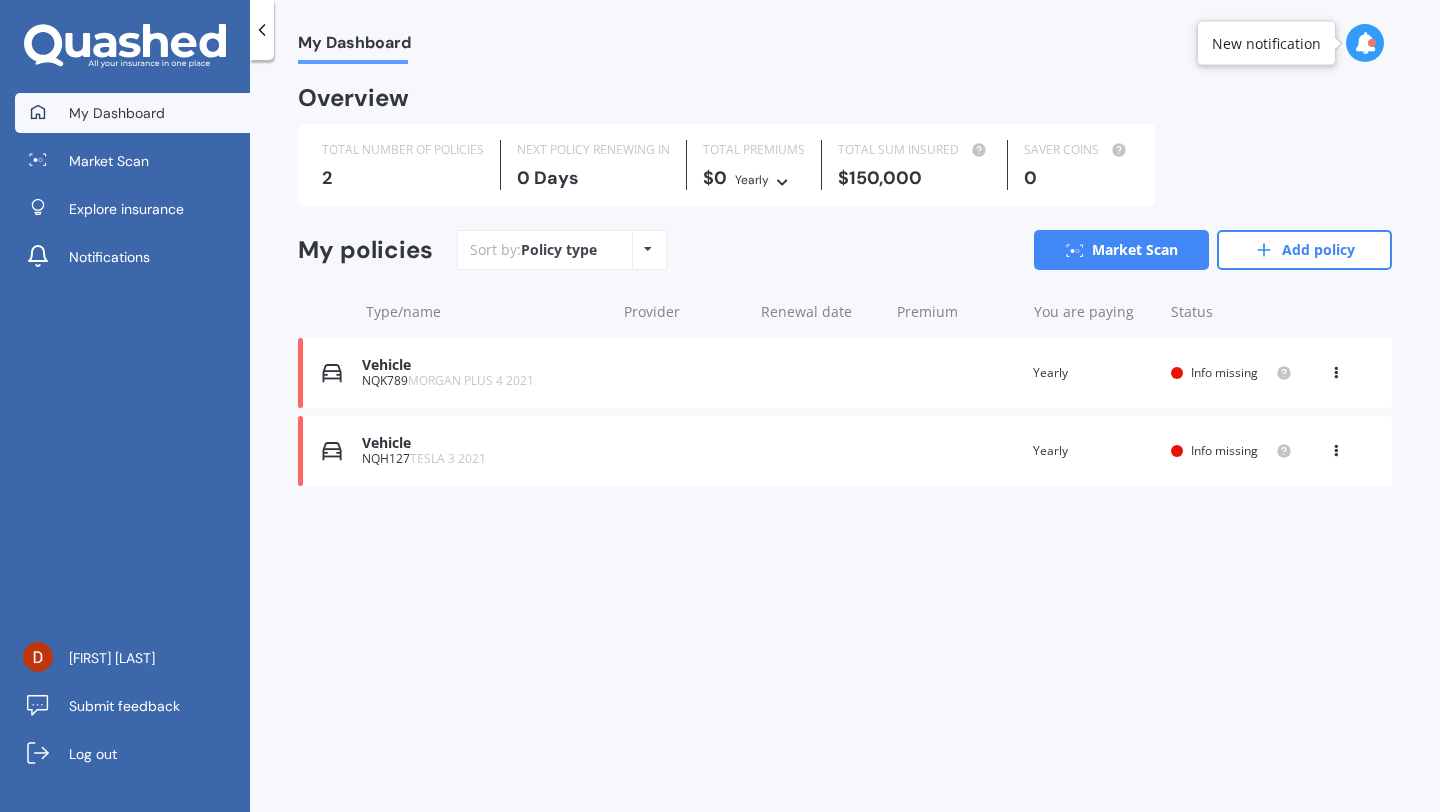 click on "Vehicle" at bounding box center (483, 365) 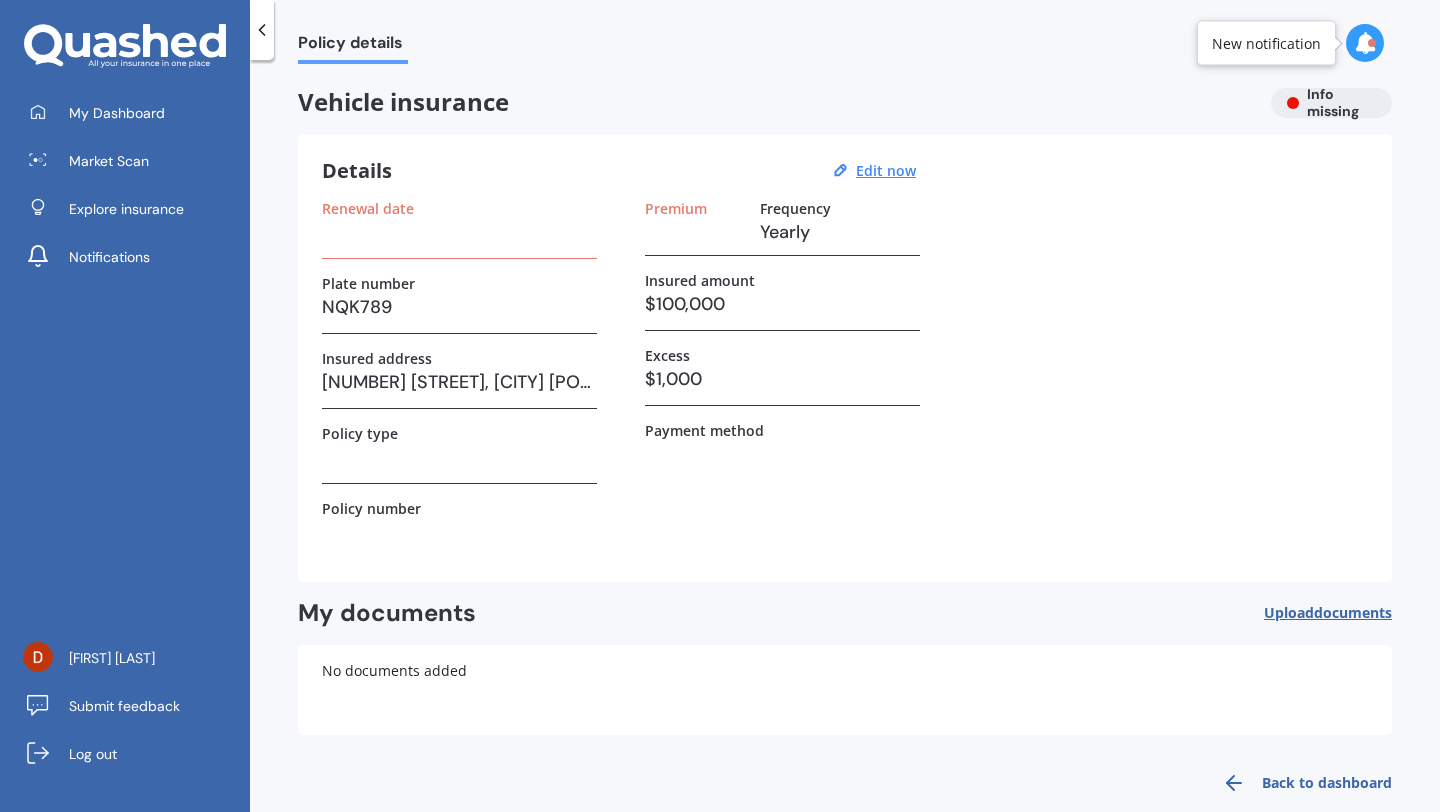 click at bounding box center (459, 232) 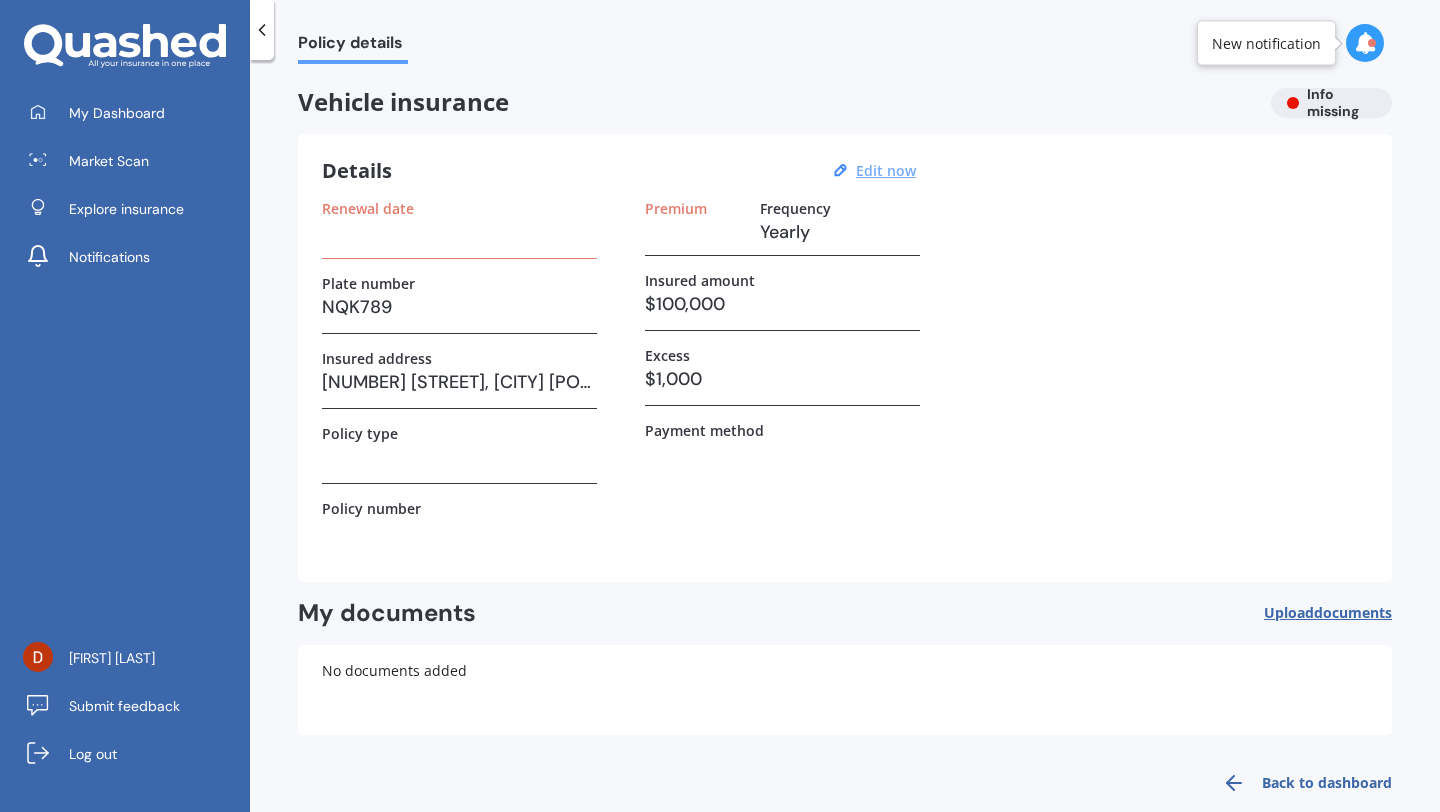 click on "Edit now" at bounding box center (886, 170) 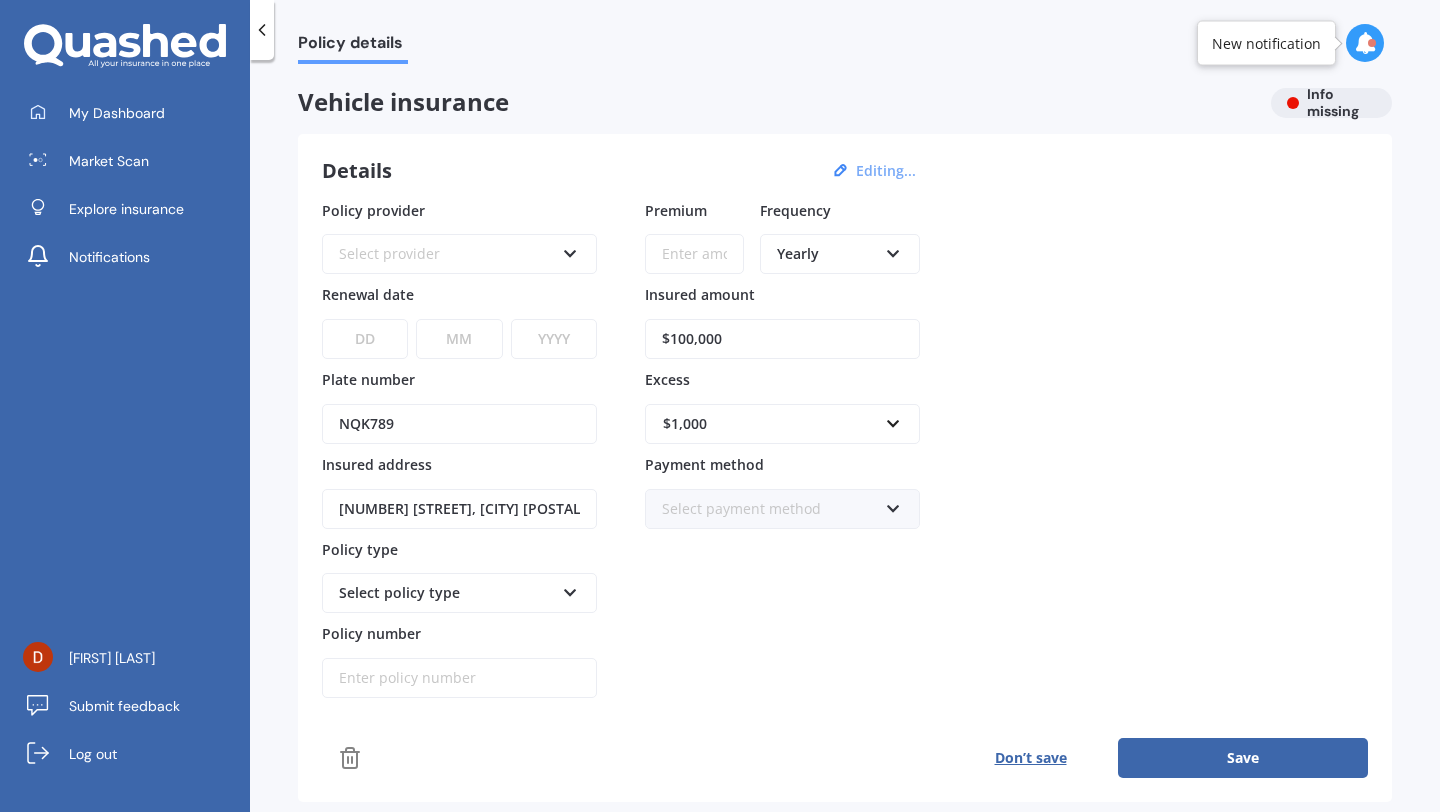 click on "Select provider" at bounding box center [446, 254] 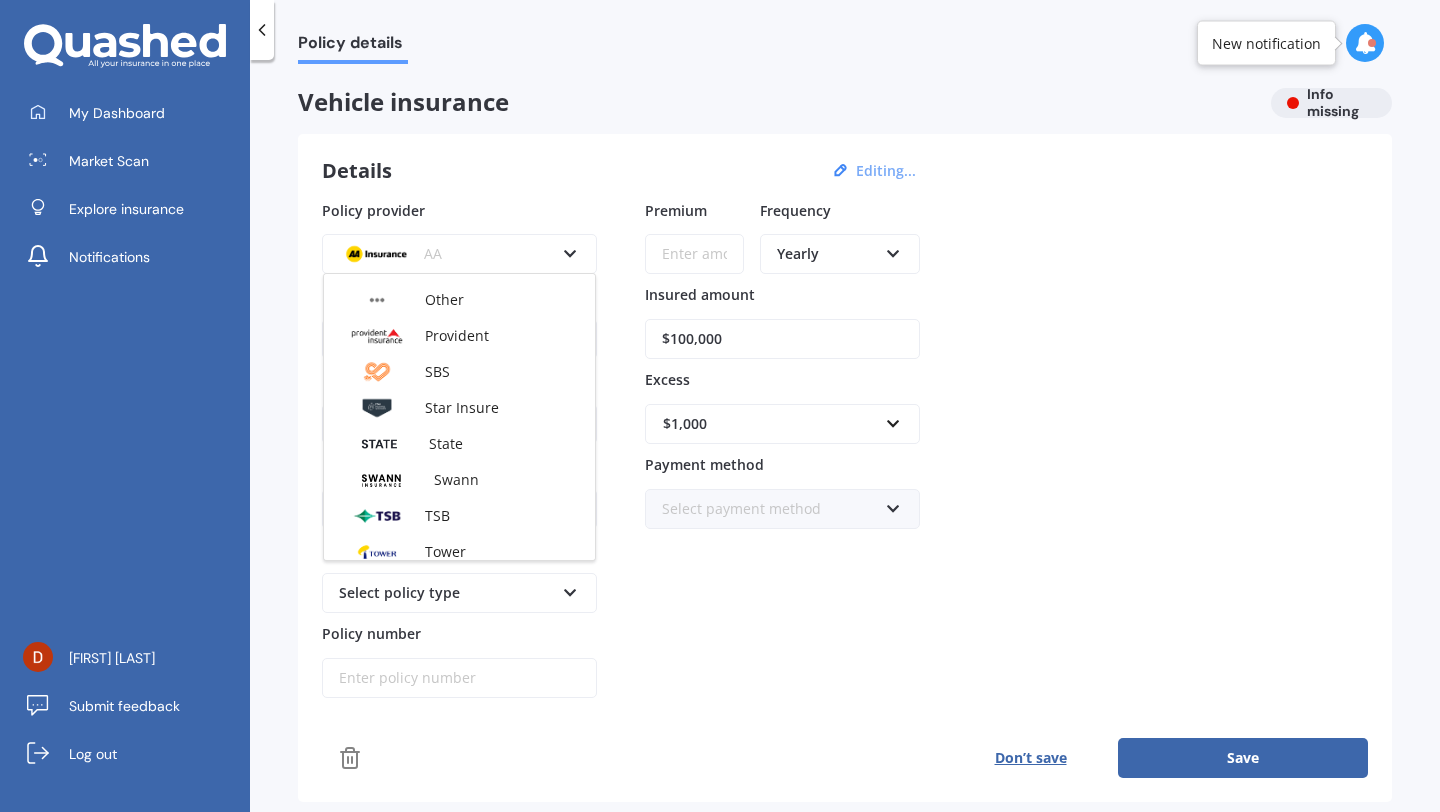 scroll, scrollTop: 866, scrollLeft: 0, axis: vertical 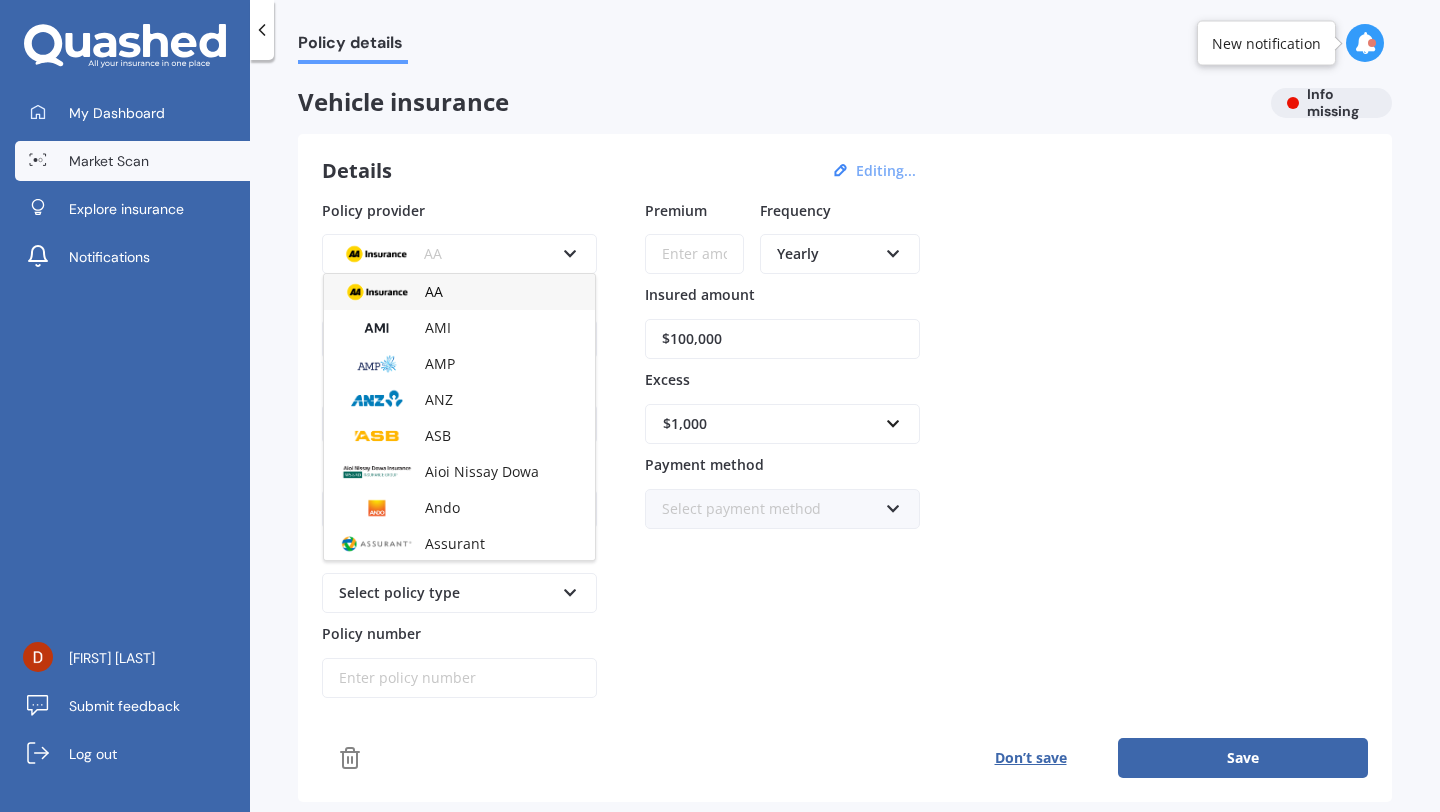 click on "Market Scan" at bounding box center (109, 161) 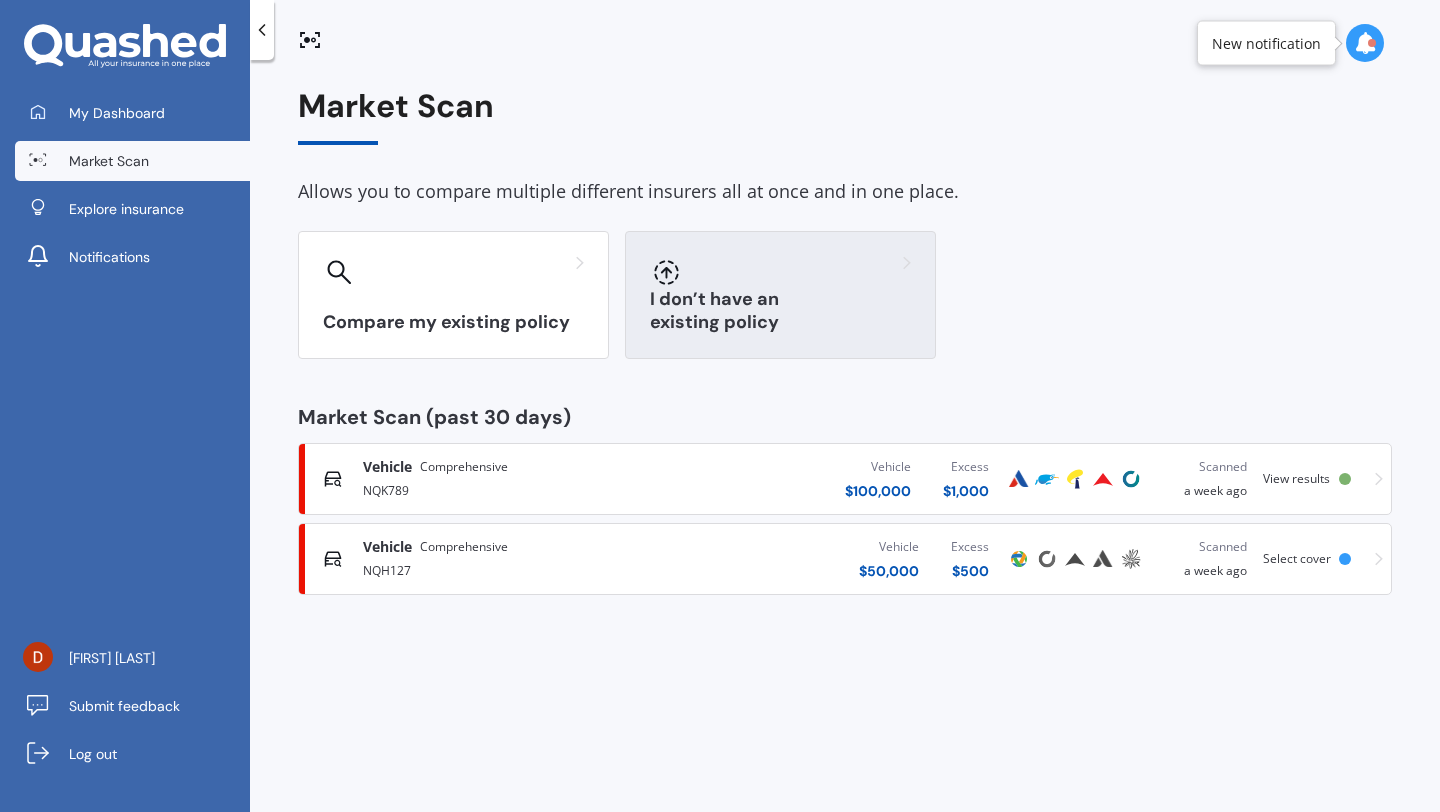 click on "I don’t have an existing policy" at bounding box center [780, 295] 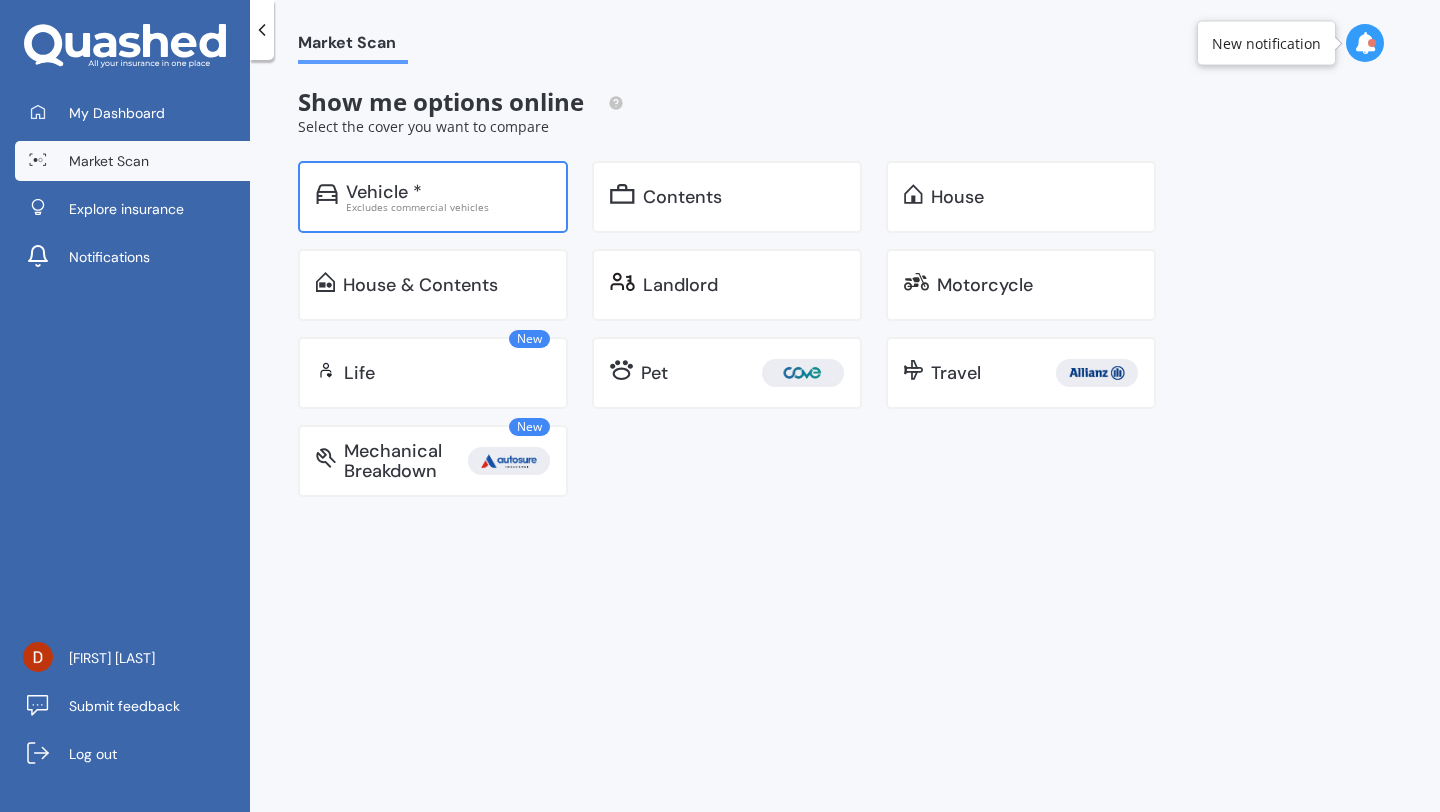 click on "Excludes commercial vehicles" at bounding box center [448, 207] 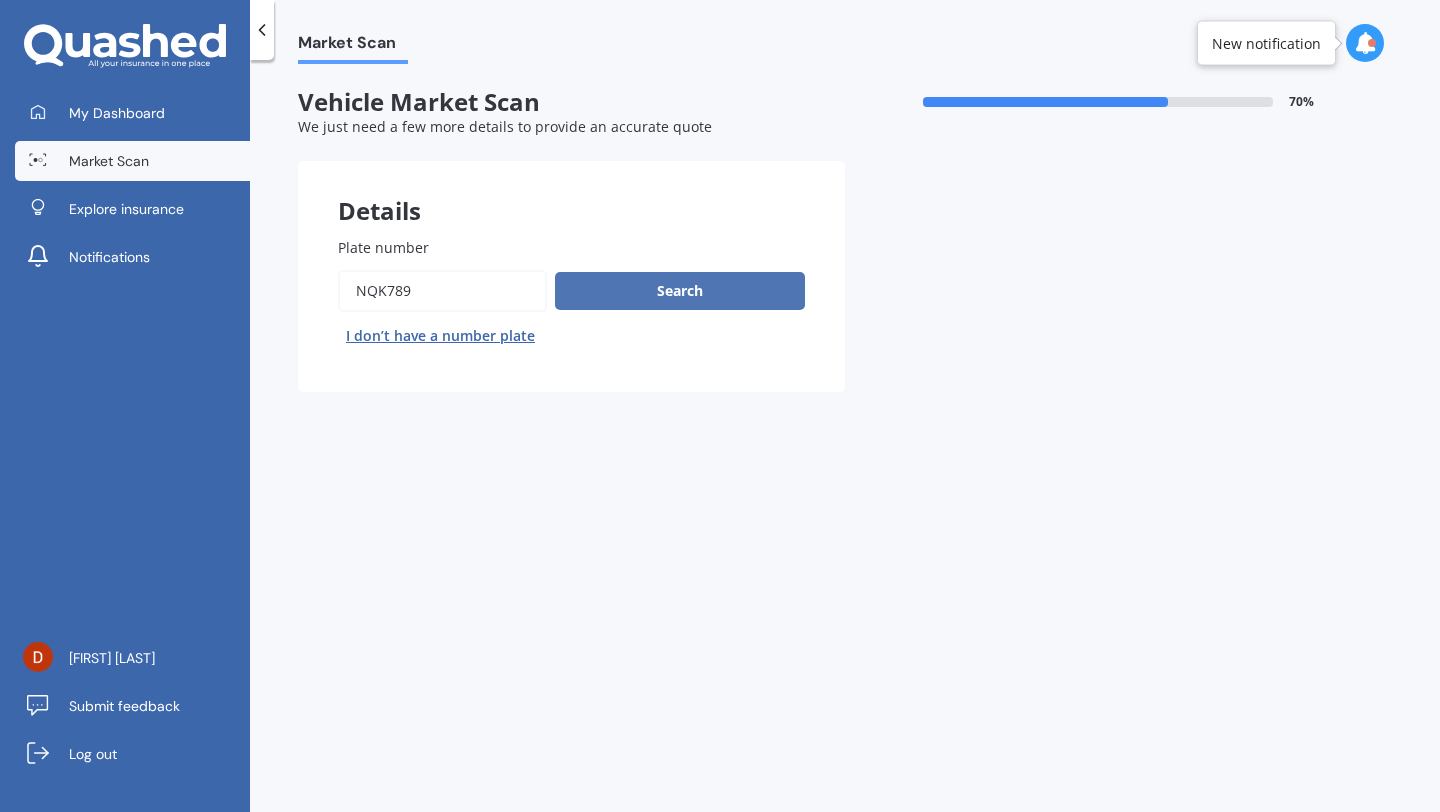 click on "Search" at bounding box center (680, 291) 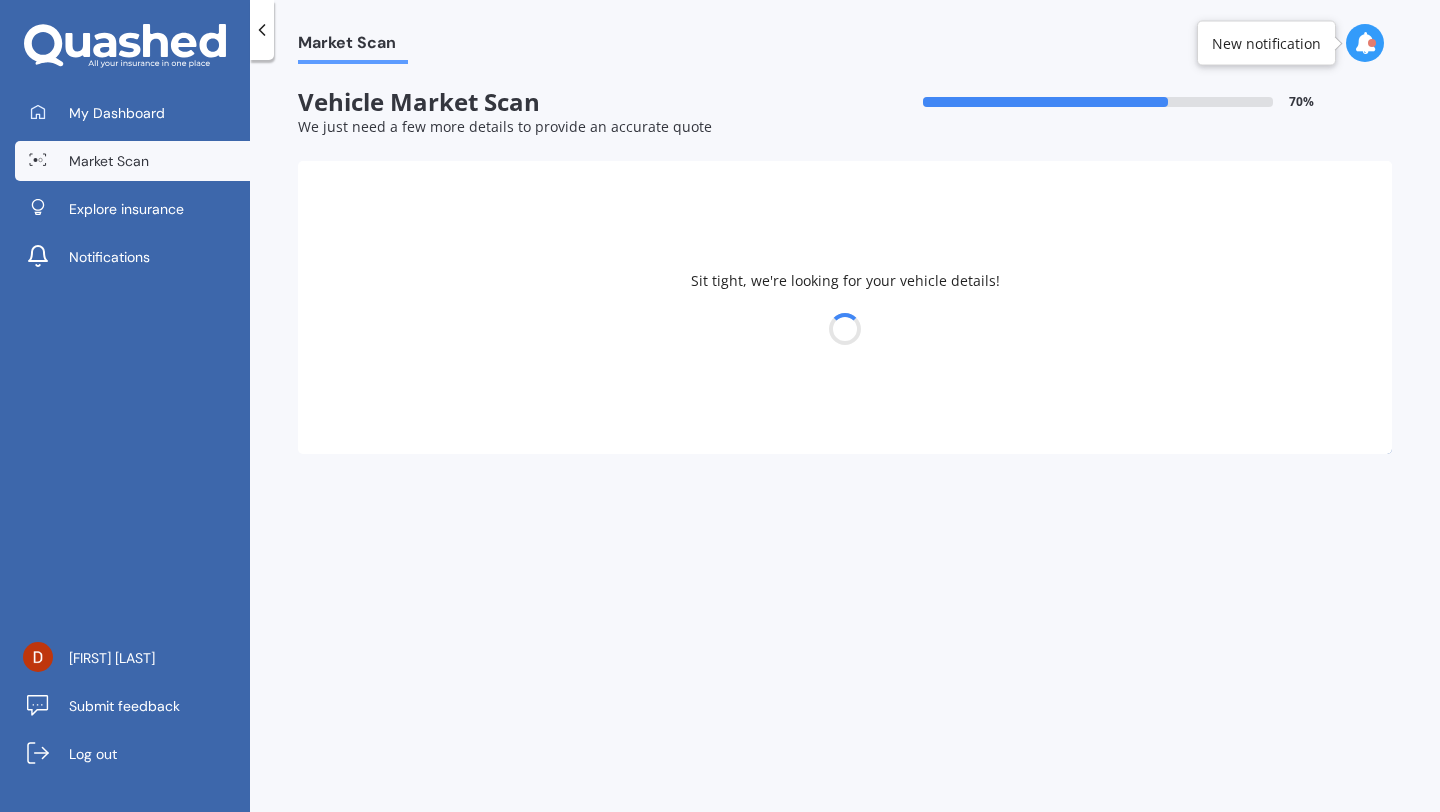 select on "28" 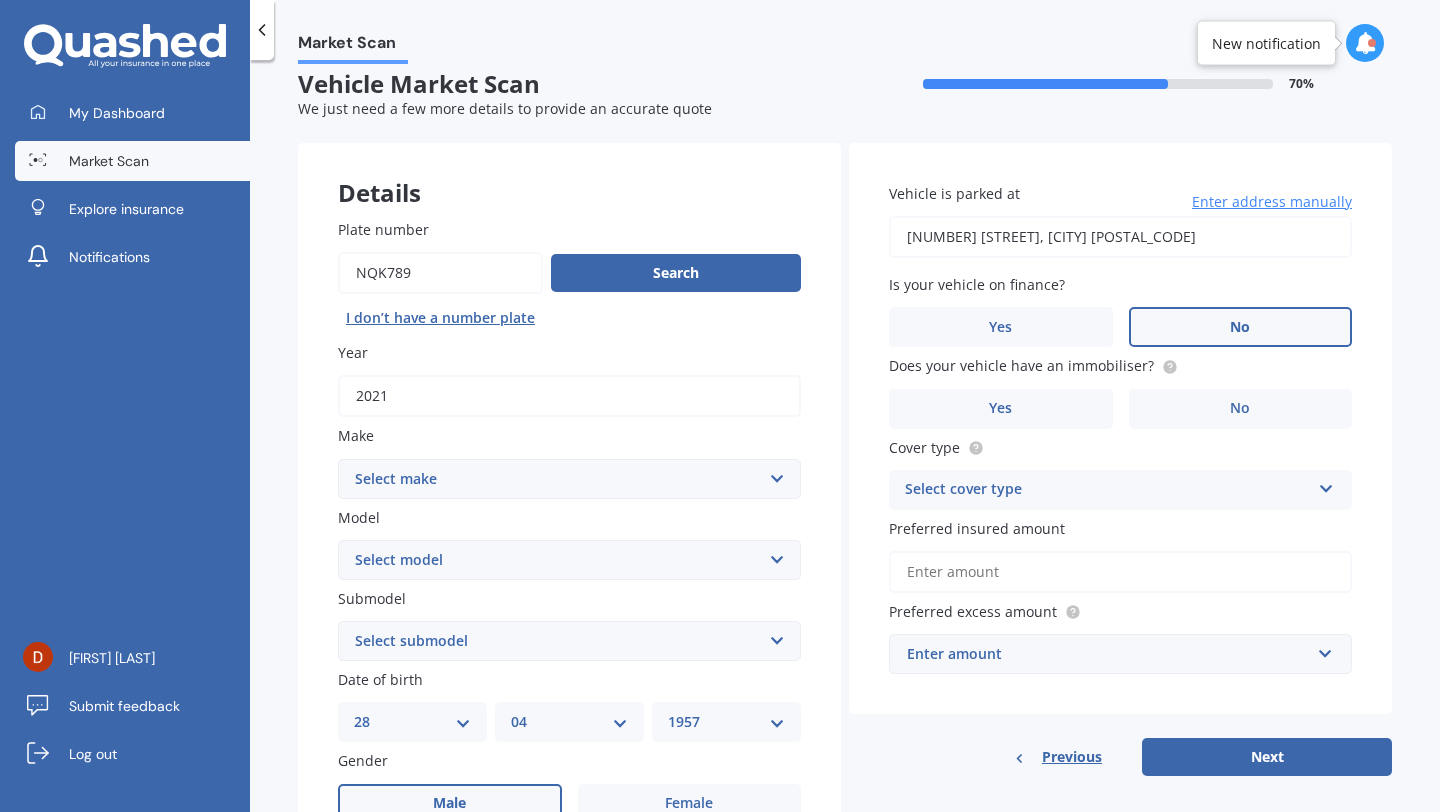 scroll, scrollTop: 21, scrollLeft: 0, axis: vertical 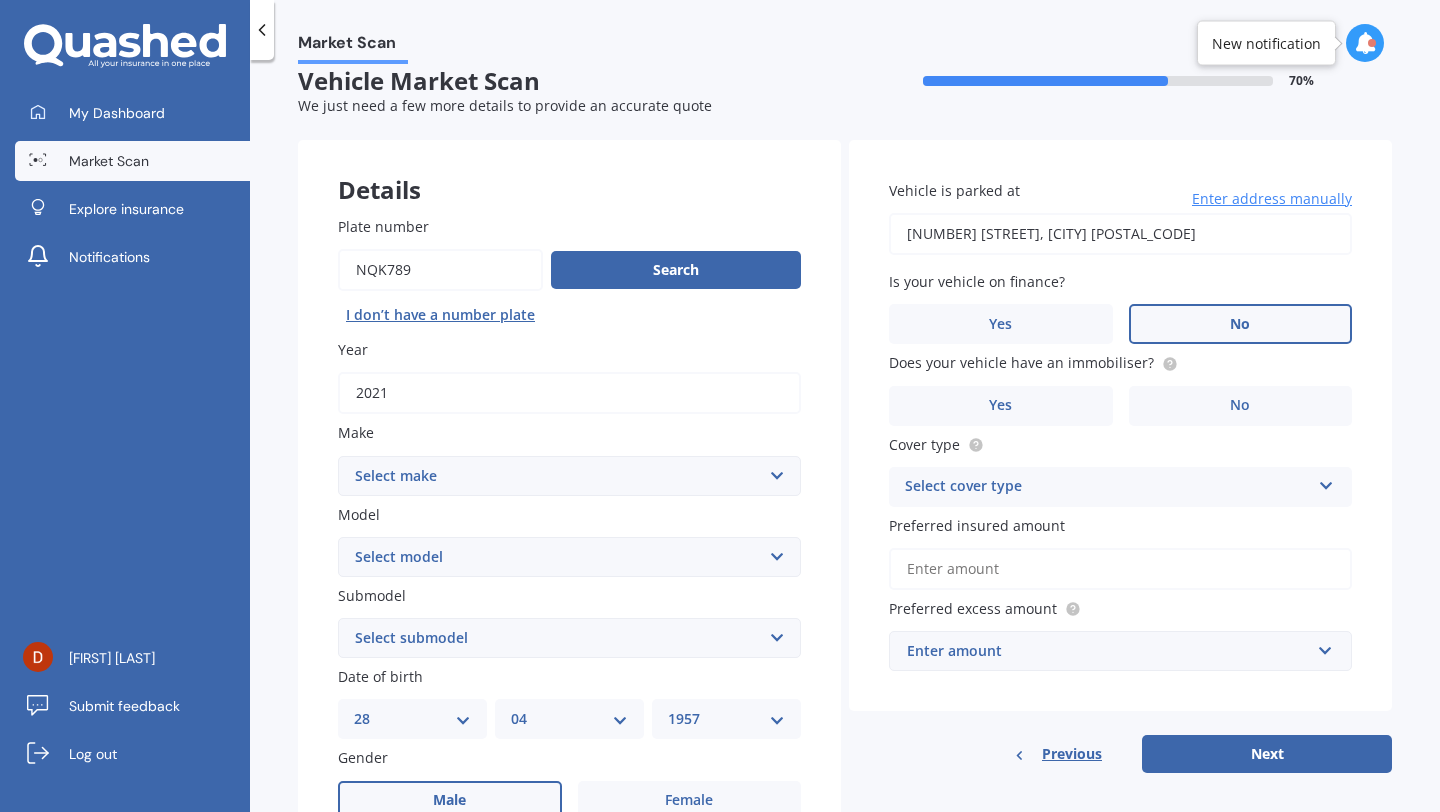 click on "Select make AC ALFA ROMEO ASTON MARTIN AUDI AUSTIN BEDFORD Bentley BMW BYD CADILLAC CAN-AM CHERY CHEVROLET CHRYSLER Citroen CRUISEAIR CUPRA DAEWOO DAIHATSU DAIMLER DAMON DIAHATSU DODGE EXOCET FACTORY FIVE FERRARI FIAT Fiord FLEETWOOD FORD FOTON FRASER GEELY GENESIS GEORGIE BOY GMC GREAT WALL GWM HAVAL HILLMAN HINO HOLDEN HOLIDAY RAMBLER HONDA HUMMER HYUNDAI INFINITI ISUZU IVECO JAC JAECOO JAGUAR JEEP KGM KIA LADA LAMBORGHINI LANCIA LANDROVER LDV LEAPMOTOR LEXUS LINCOLN LOTUS LUNAR M.G M.G. MAHINDRA MASERATI MAZDA MCLAREN MERCEDES AMG Mercedes Benz MERCEDES-AMG MERCURY MINI Mitsubishi MORGAN MORRIS NEWMAR Nissan OMODA OPEL OXFORD PEUGEOT Plymouth Polestar PONTIAC PORSCHE PROTON RAM Range Rover Rayne RENAULT ROLLS ROYCE ROVER SAAB SATURN SEAT SHELBY SKODA SMART SSANGYONG SUBARU SUZUKI TATA TESLA TIFFIN Toyota TRIUMPH TVR Vauxhall VOLKSWAGEN VOLVO WESTFIELD WINNEBAGO ZX" at bounding box center [569, 476] 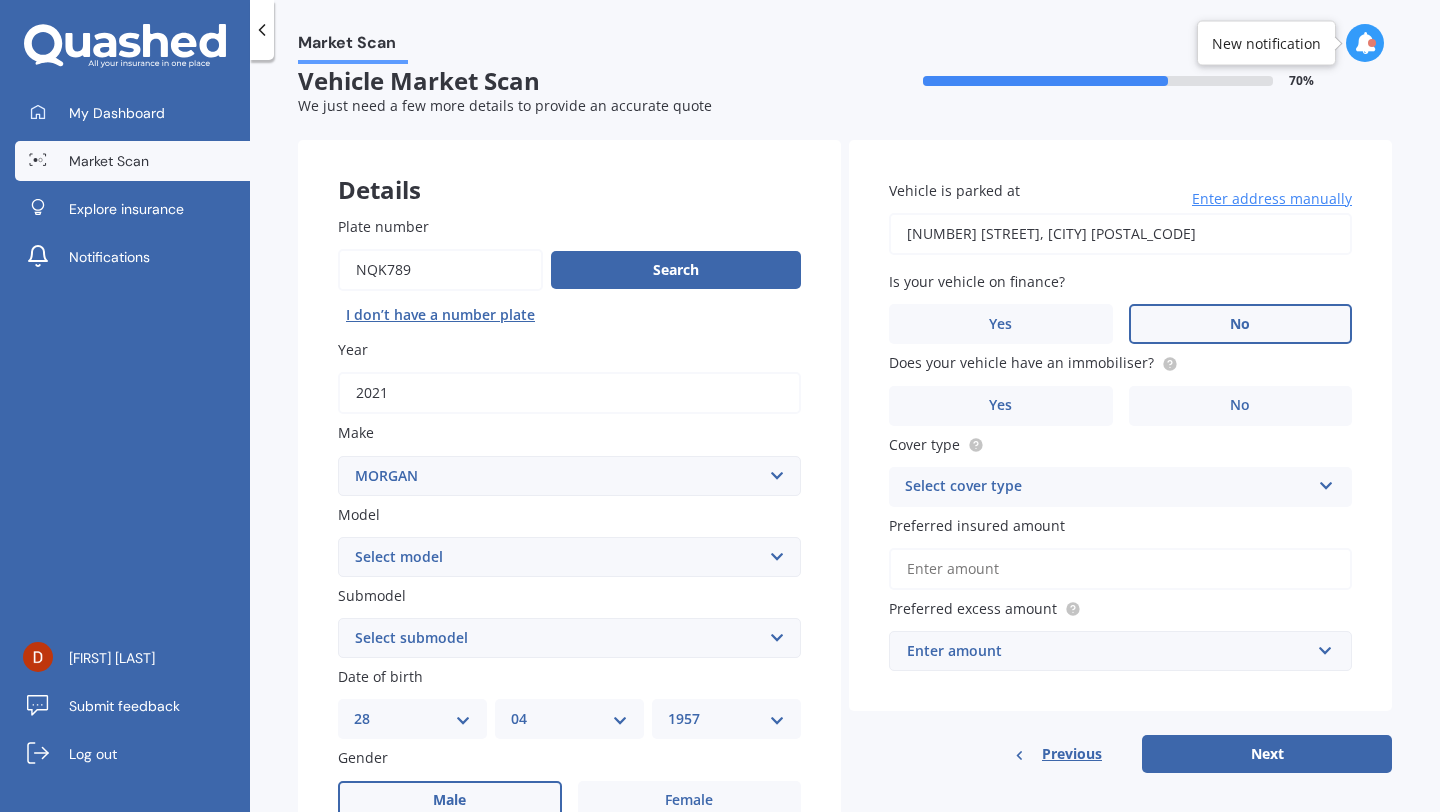click on "Select model Plus 4 Plus 6 Plus 8 Roadster" at bounding box center (569, 557) 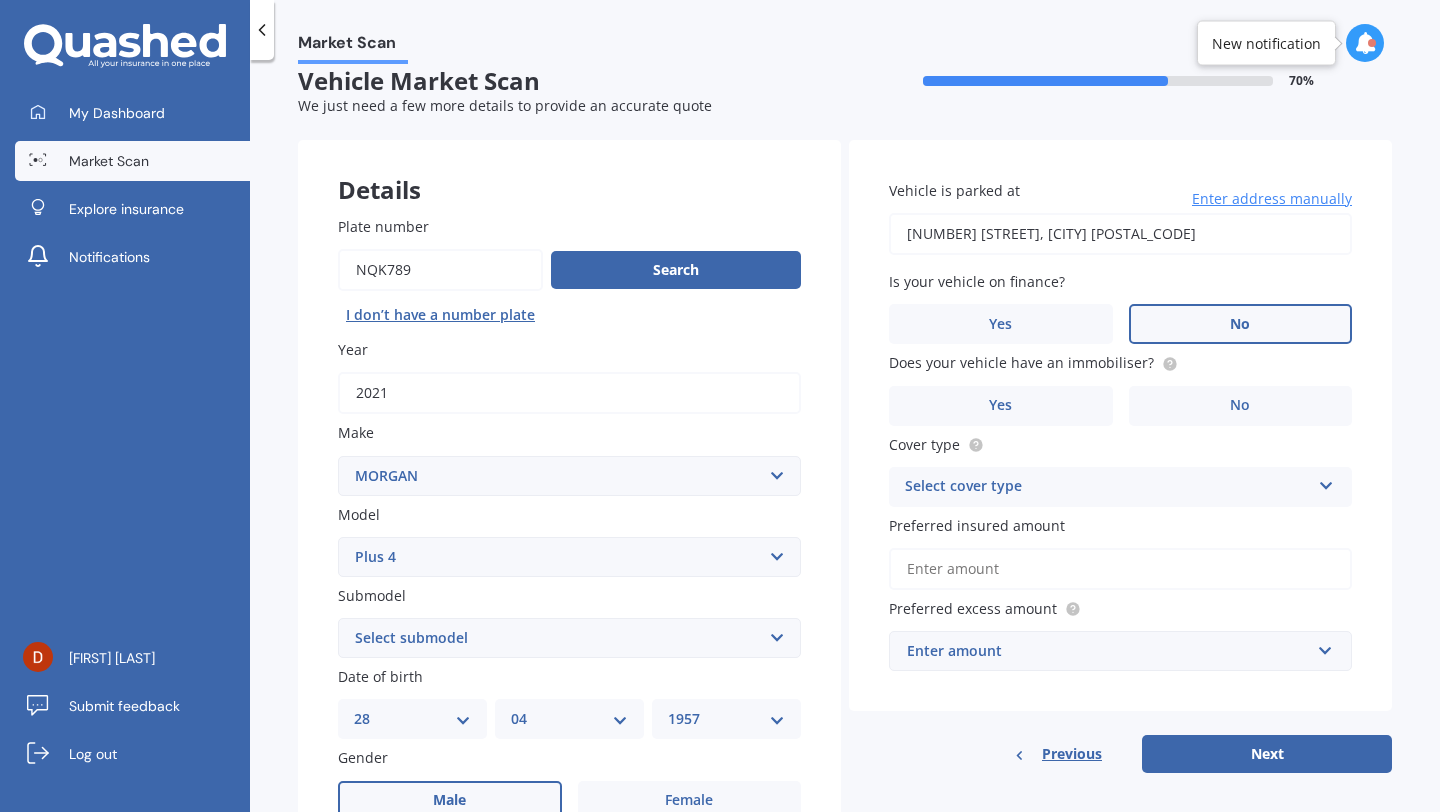 click on "Select submodel (All)" at bounding box center (569, 638) 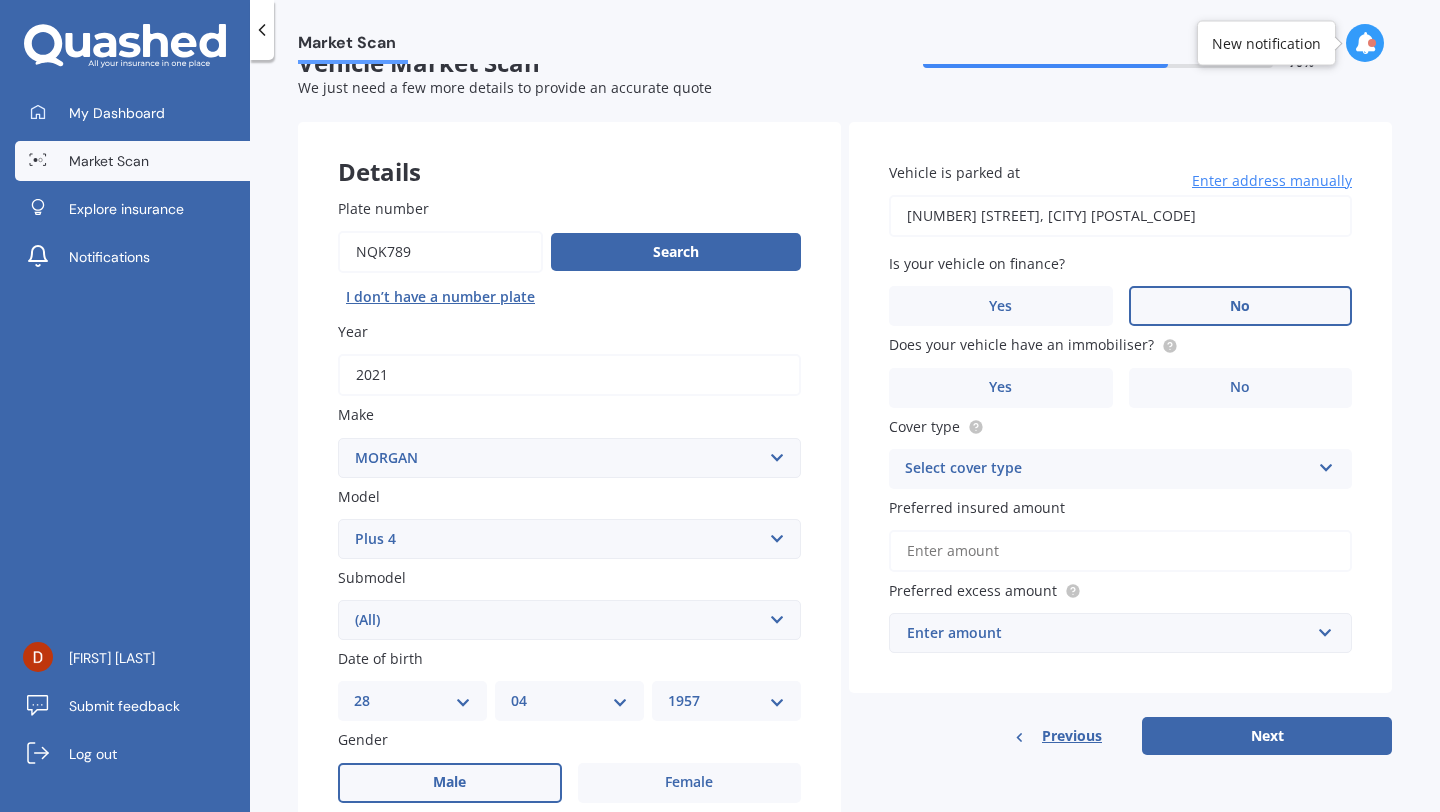 scroll, scrollTop: 36, scrollLeft: 0, axis: vertical 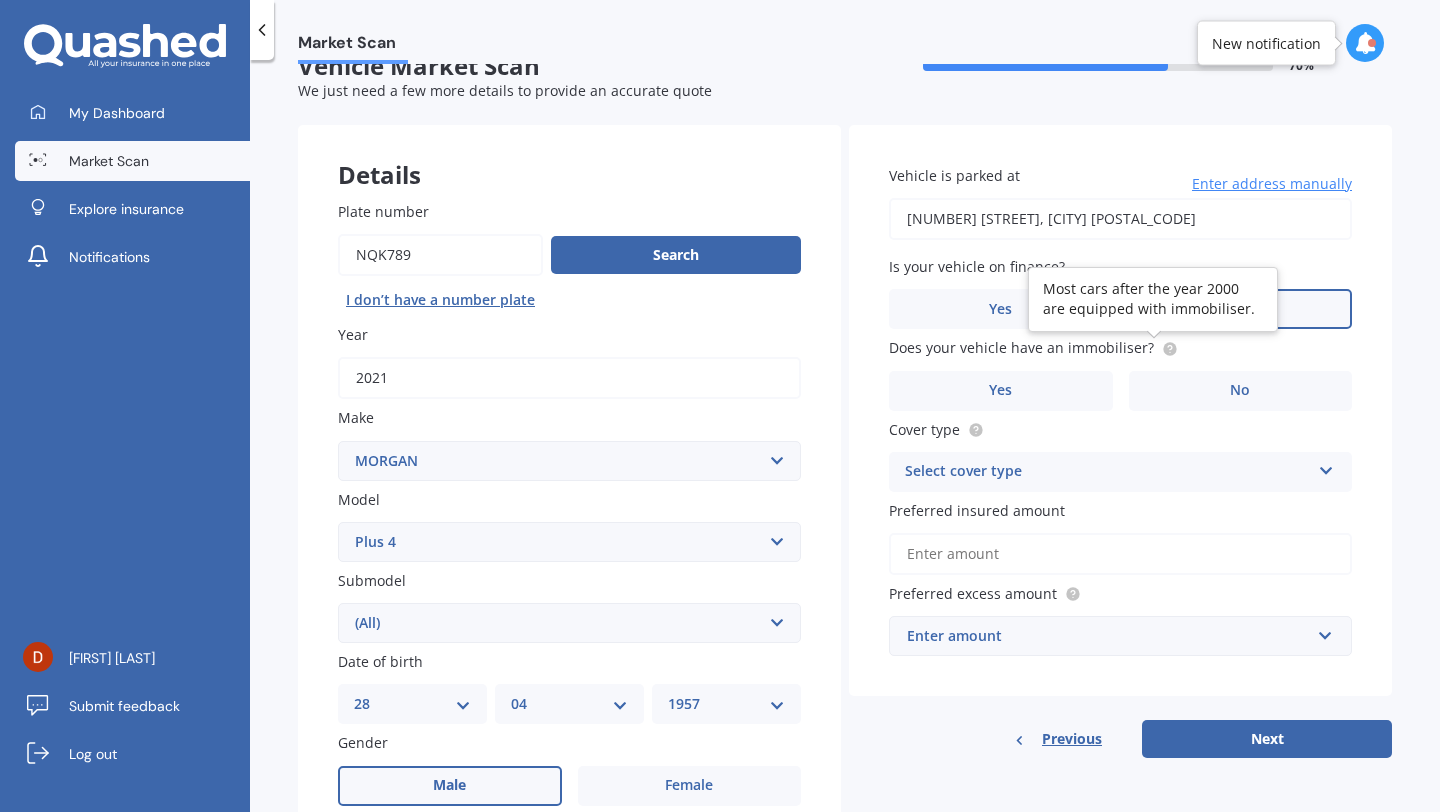 click 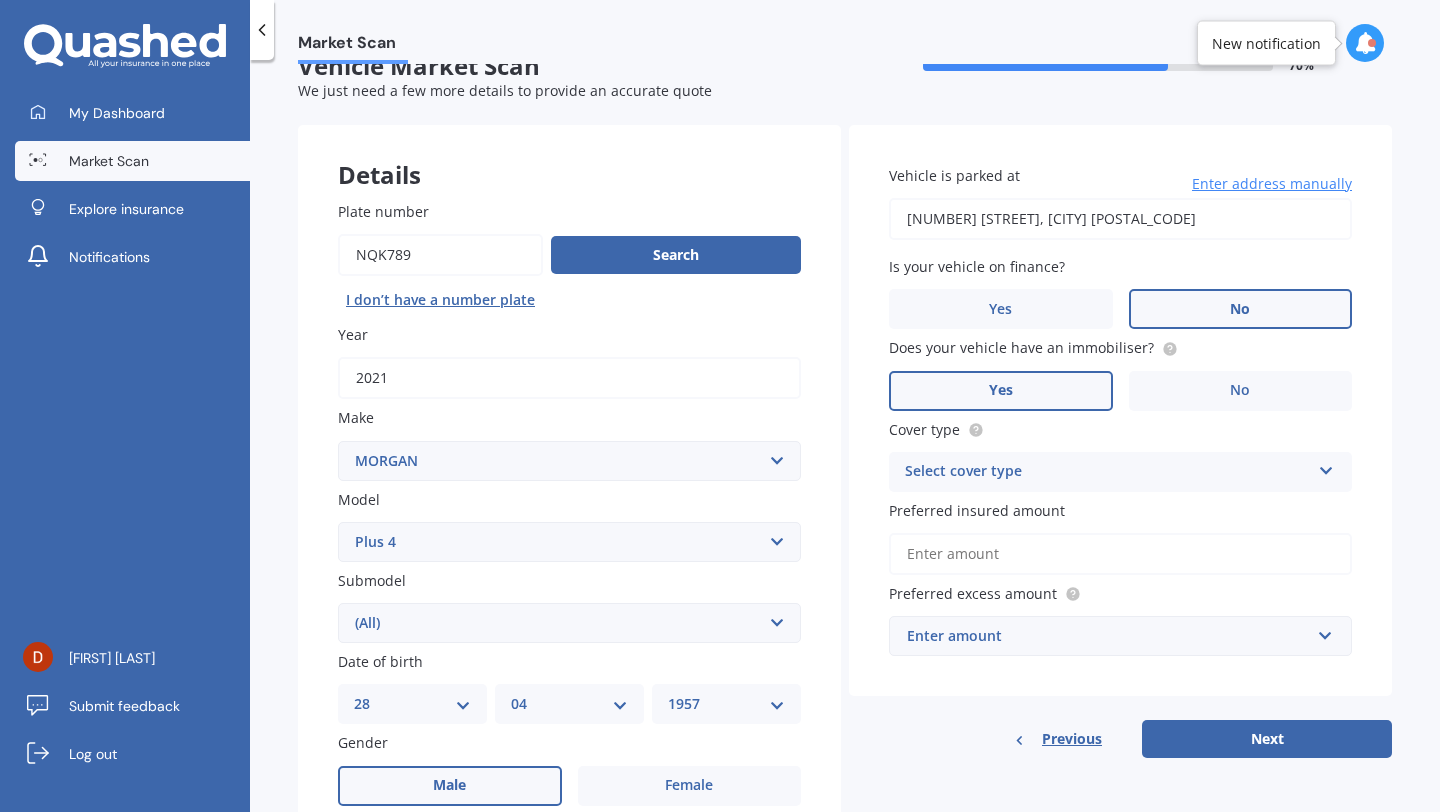 click on "Yes" at bounding box center [1001, 391] 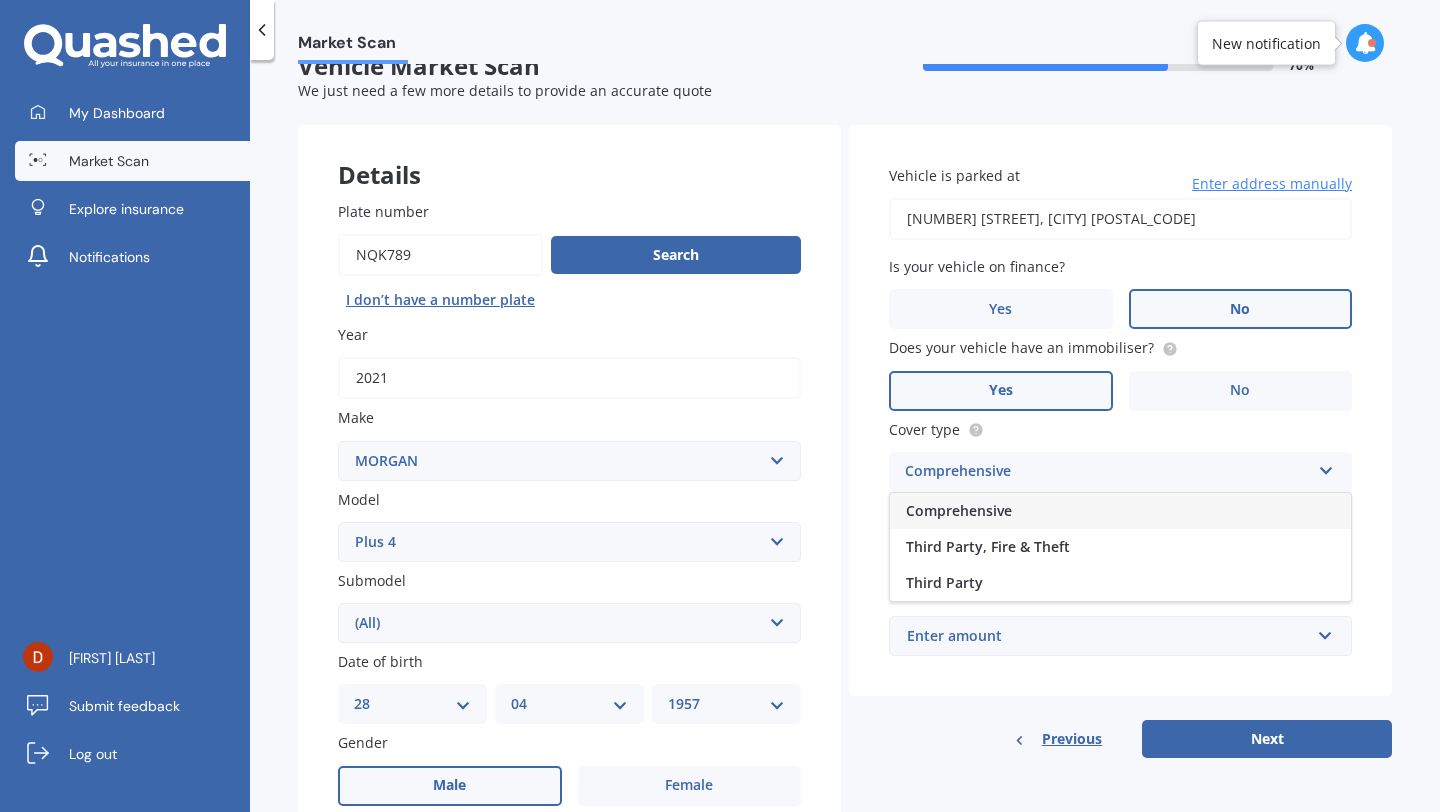 click on "Comprehensive" at bounding box center (959, 510) 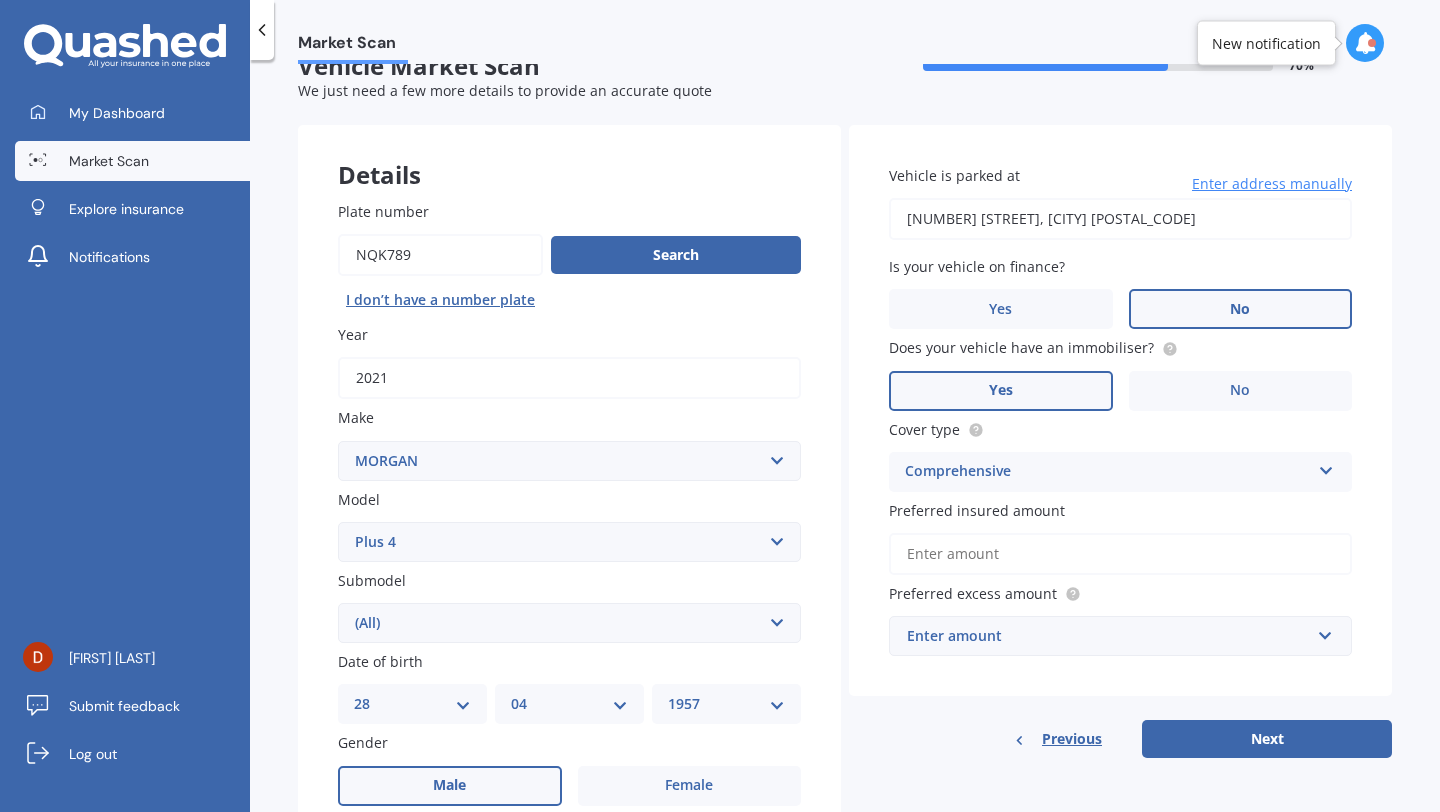 click on "Preferred insured amount" at bounding box center [1120, 554] 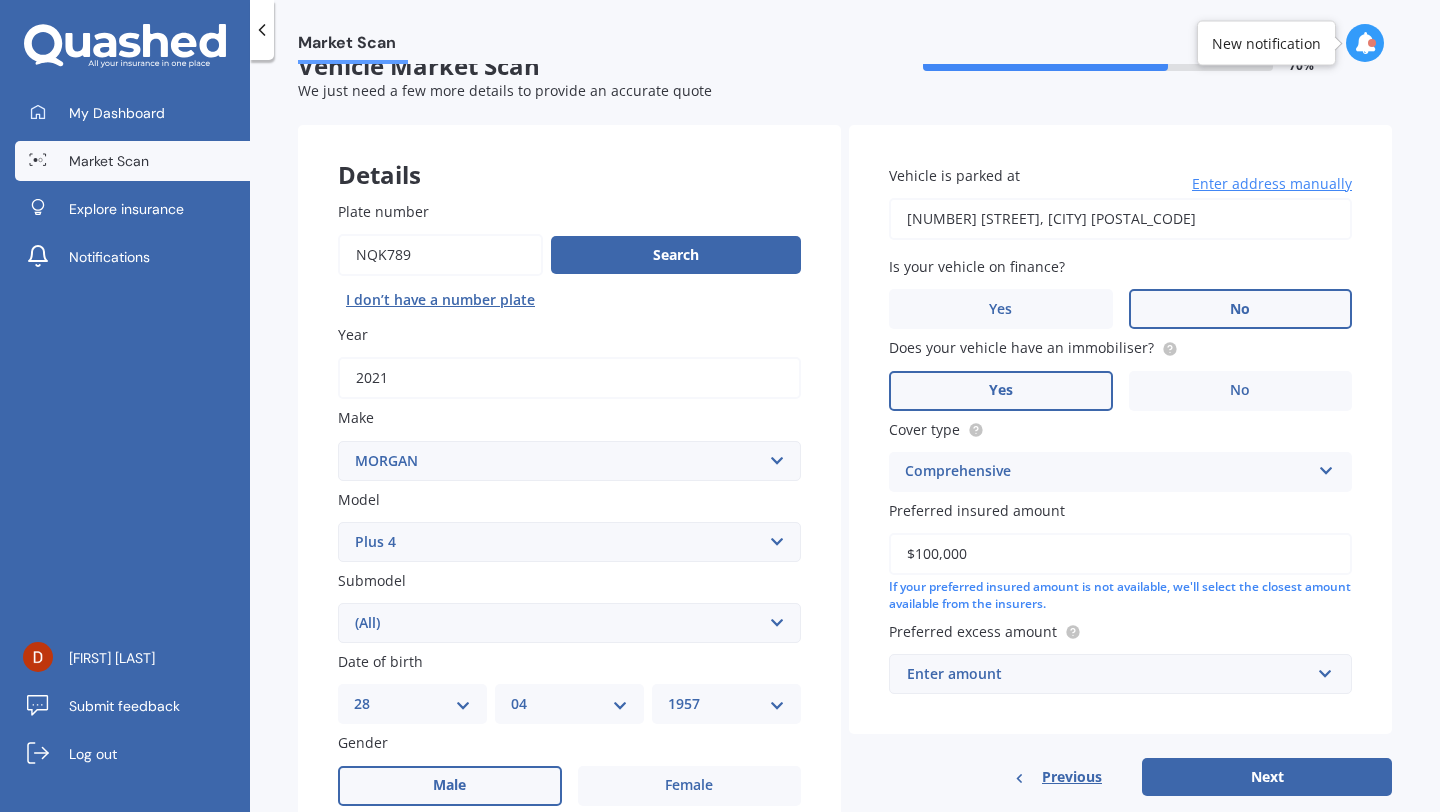 click on "Enter amount" at bounding box center (1108, 674) 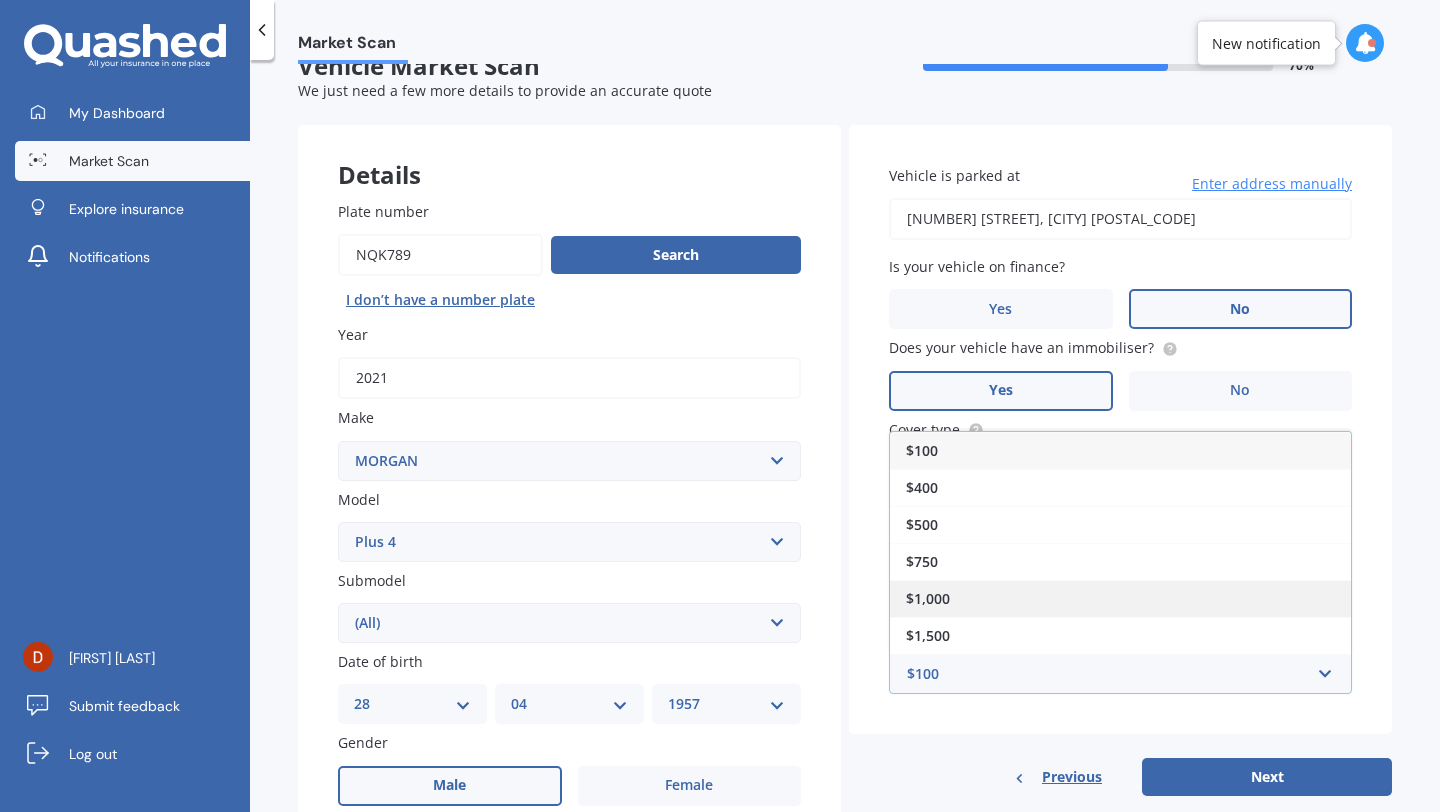 click on "$1,000" at bounding box center [1120, 598] 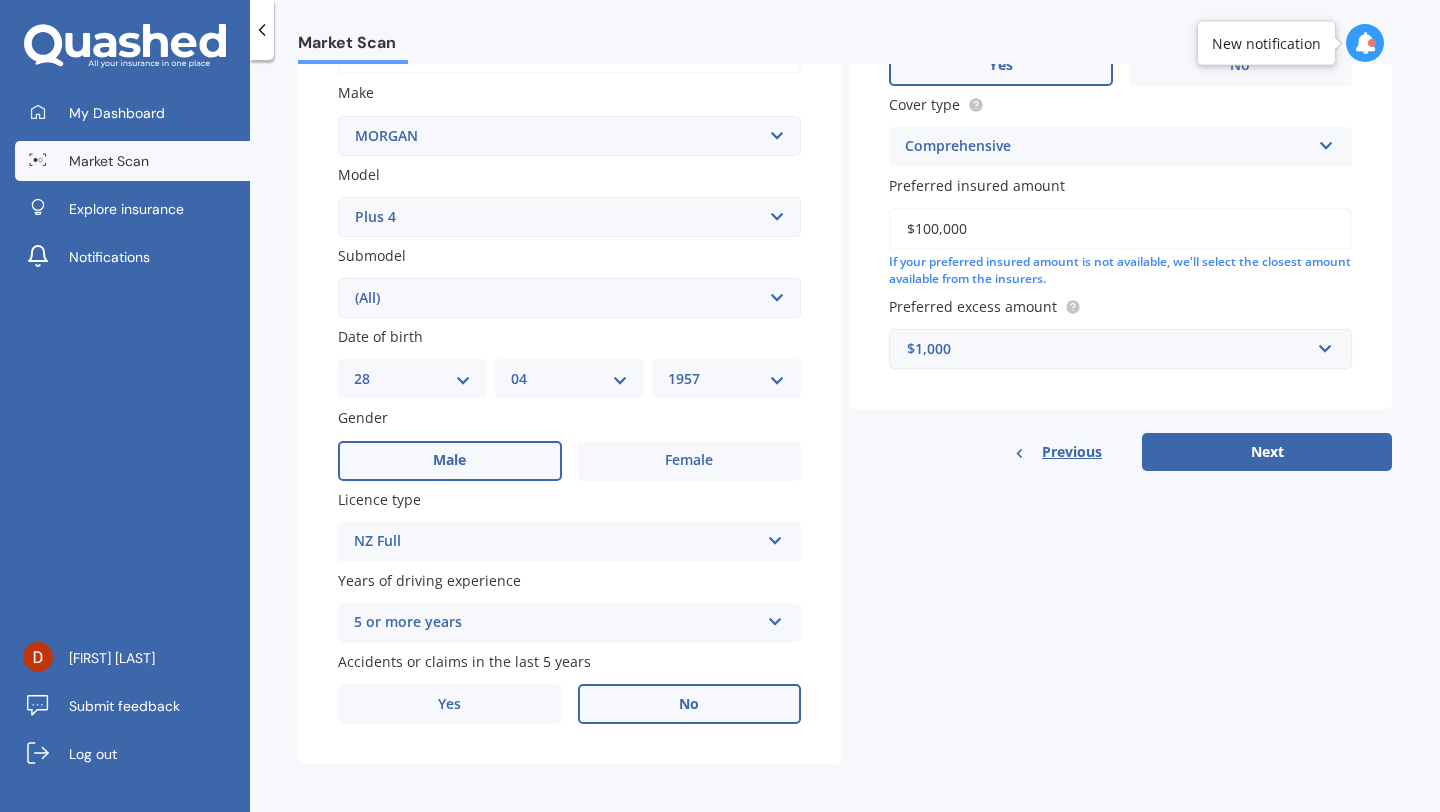 scroll, scrollTop: 370, scrollLeft: 0, axis: vertical 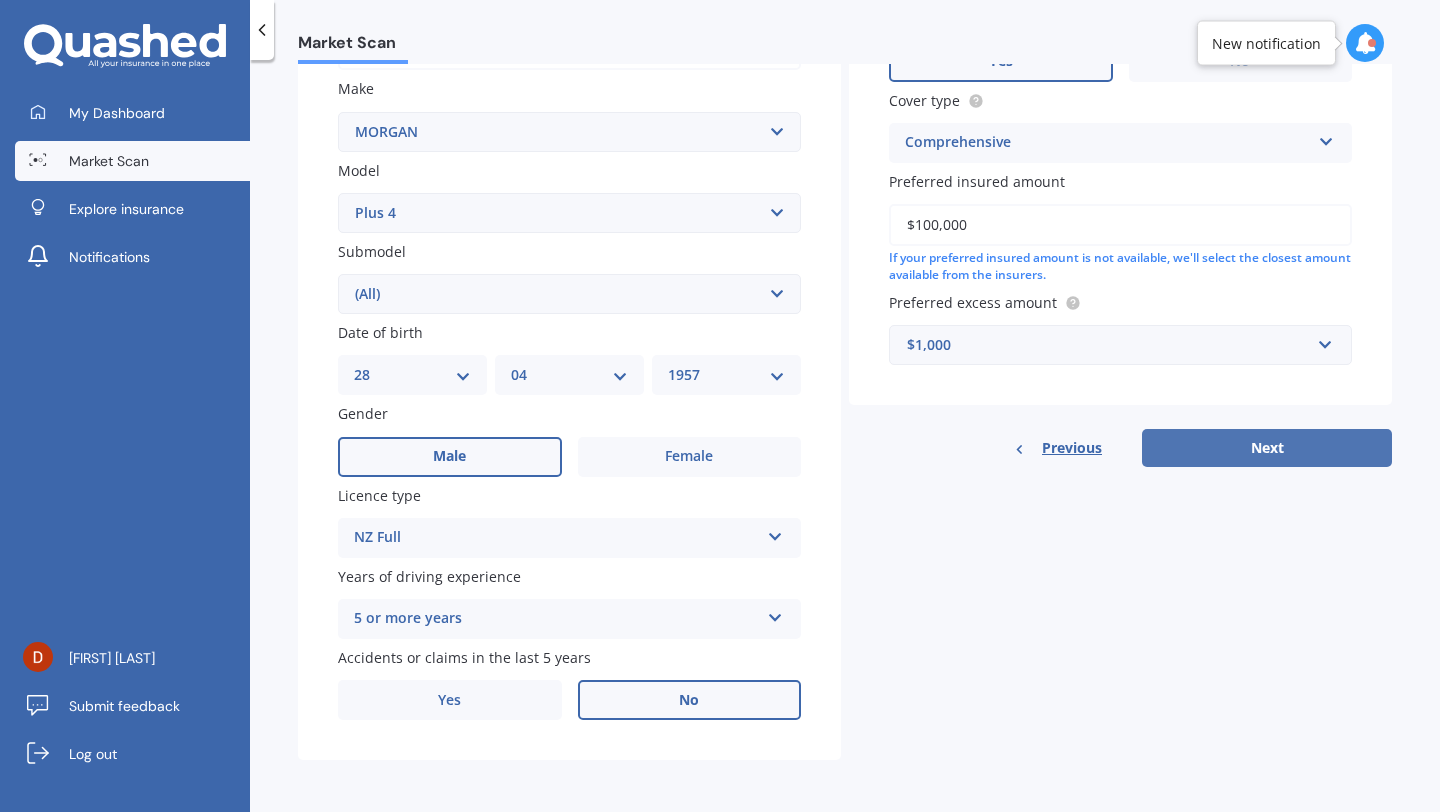 click on "Next" at bounding box center (1267, 448) 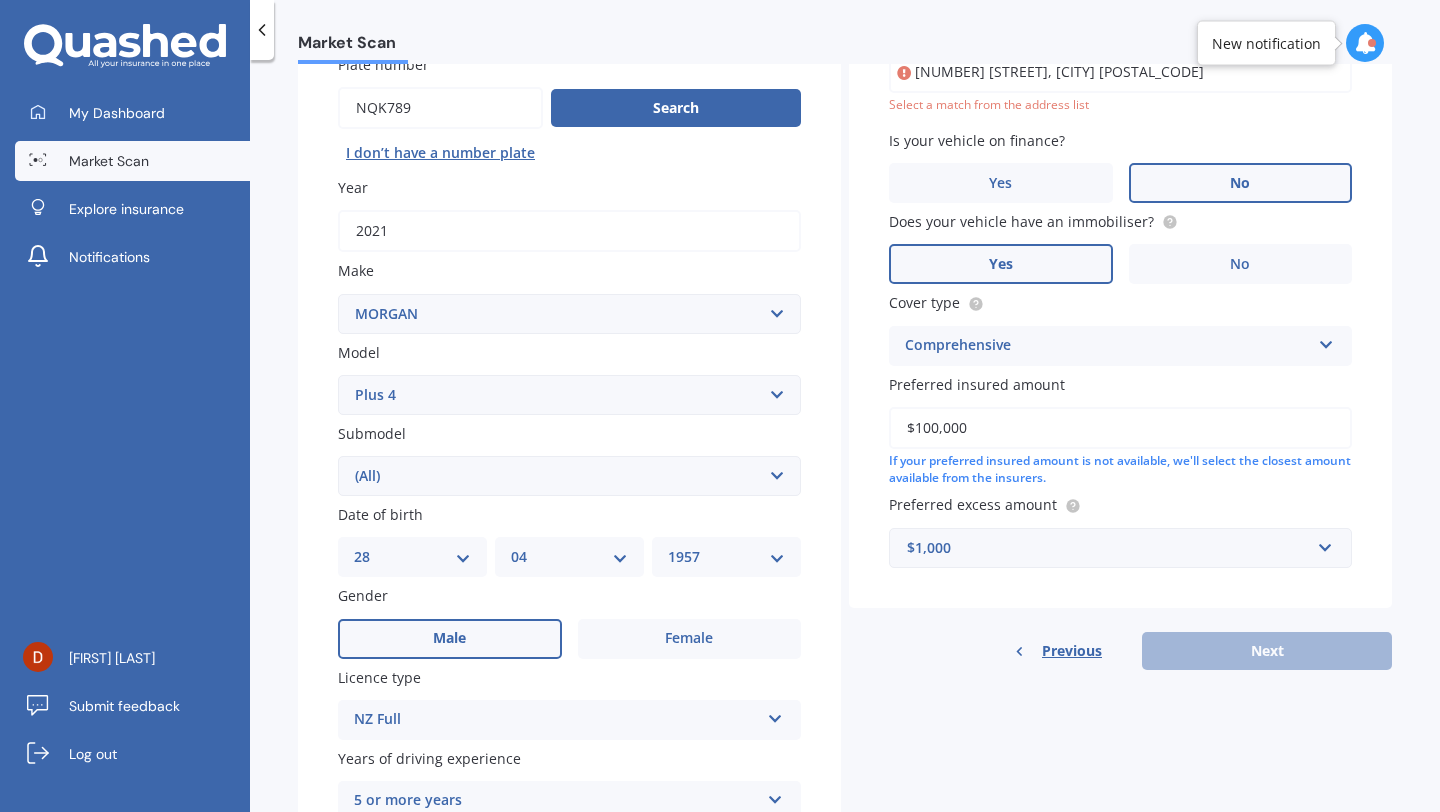 scroll, scrollTop: 137, scrollLeft: 0, axis: vertical 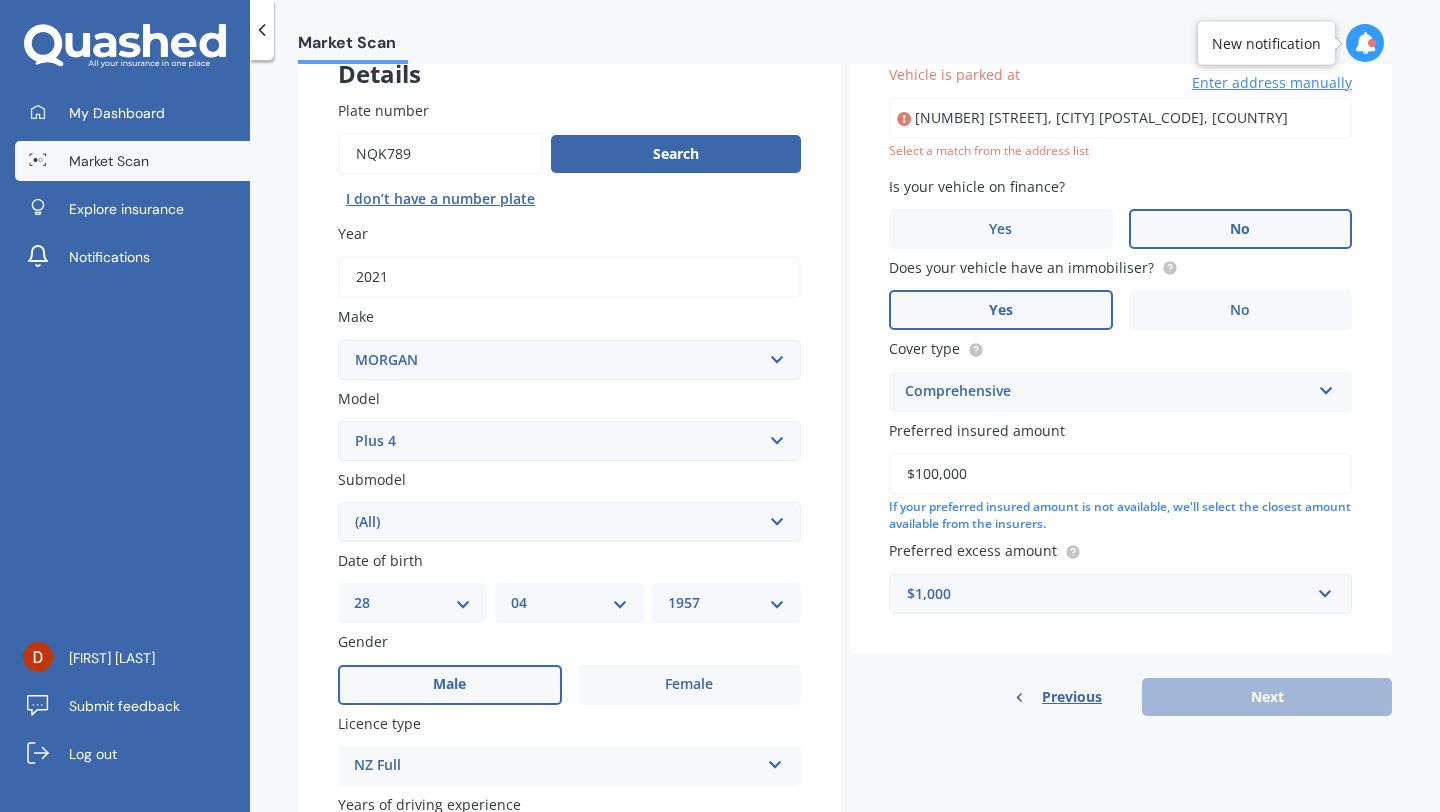 type on "[NUMBER] [STREET], [CITY] [POSTAL_CODE]" 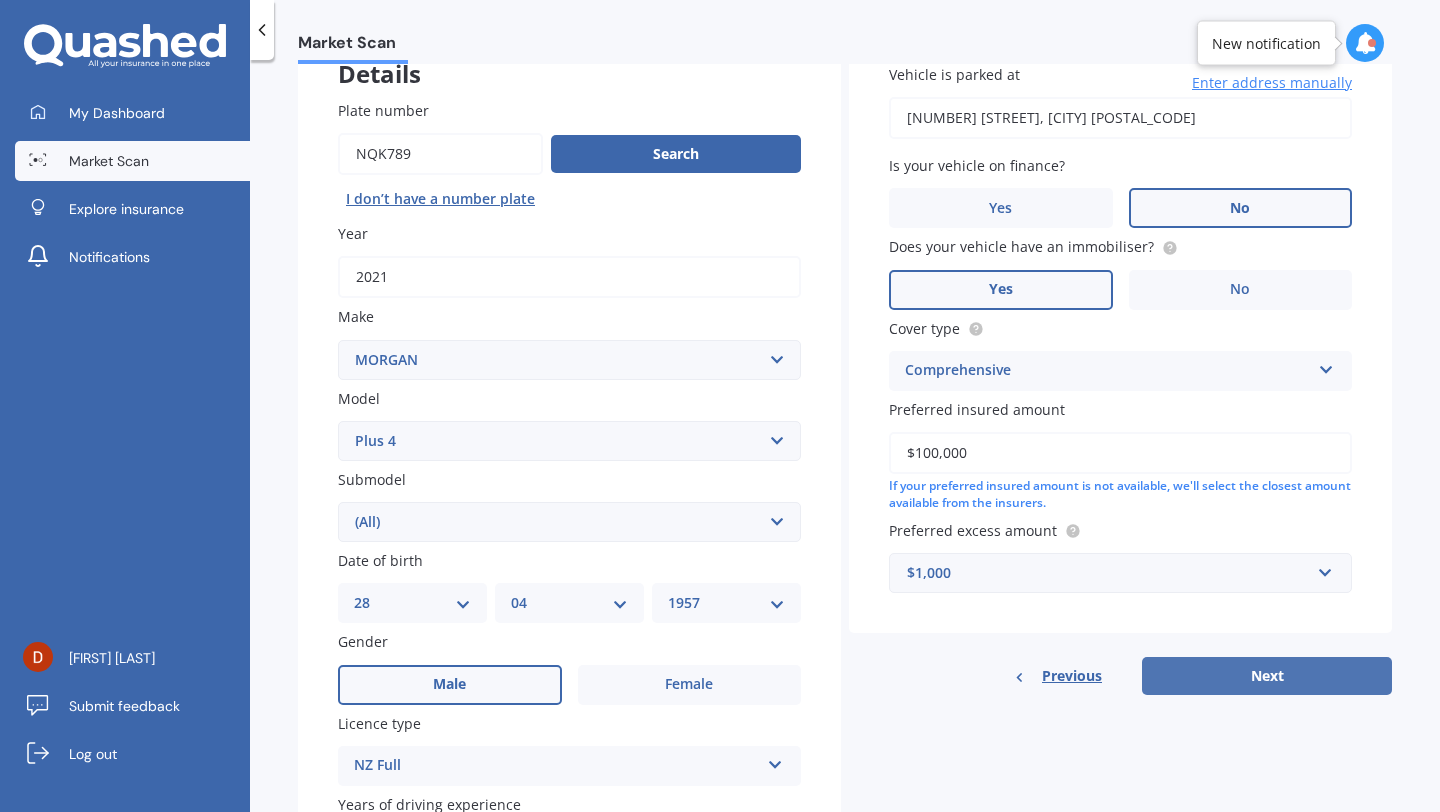 click on "Next" at bounding box center [1267, 676] 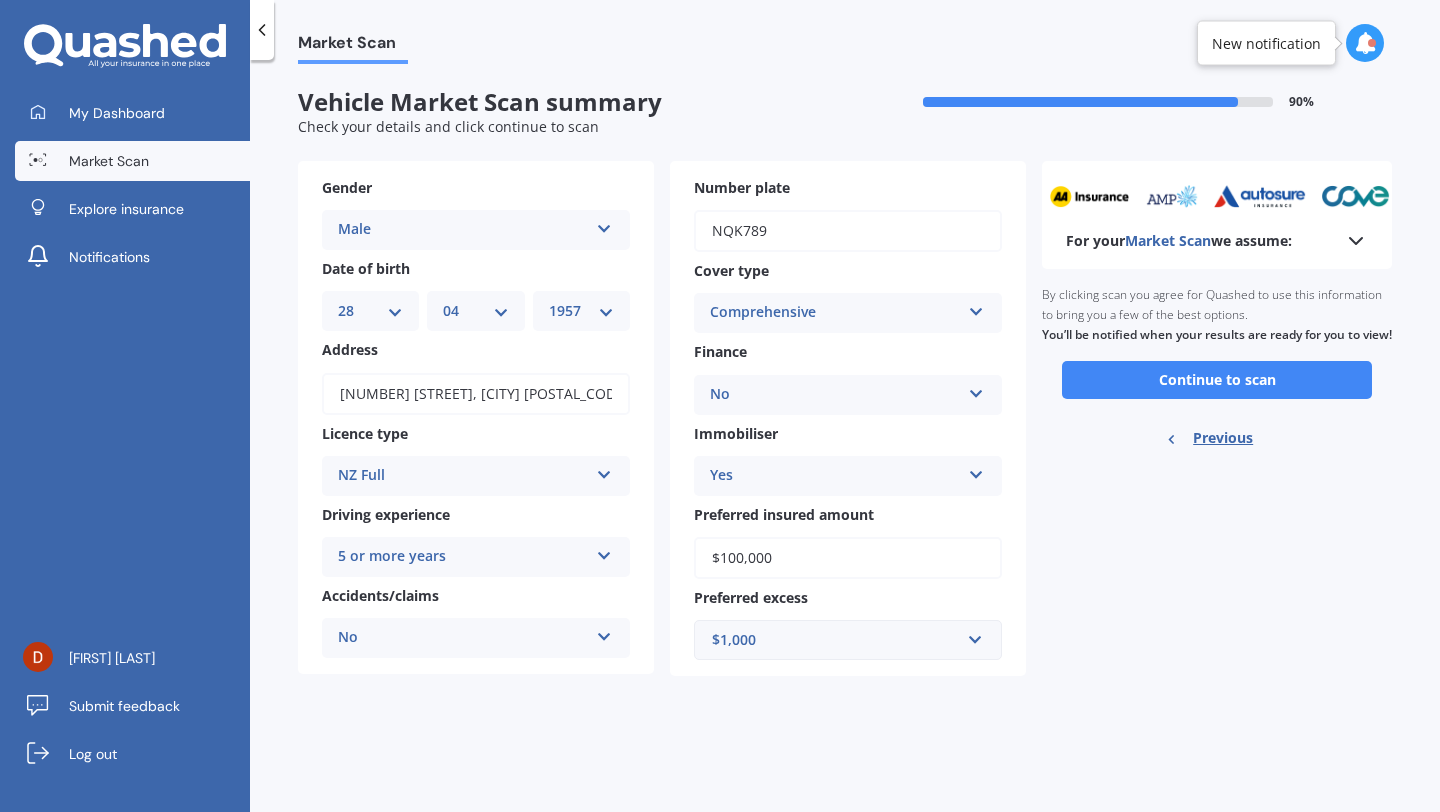 scroll, scrollTop: 0, scrollLeft: 0, axis: both 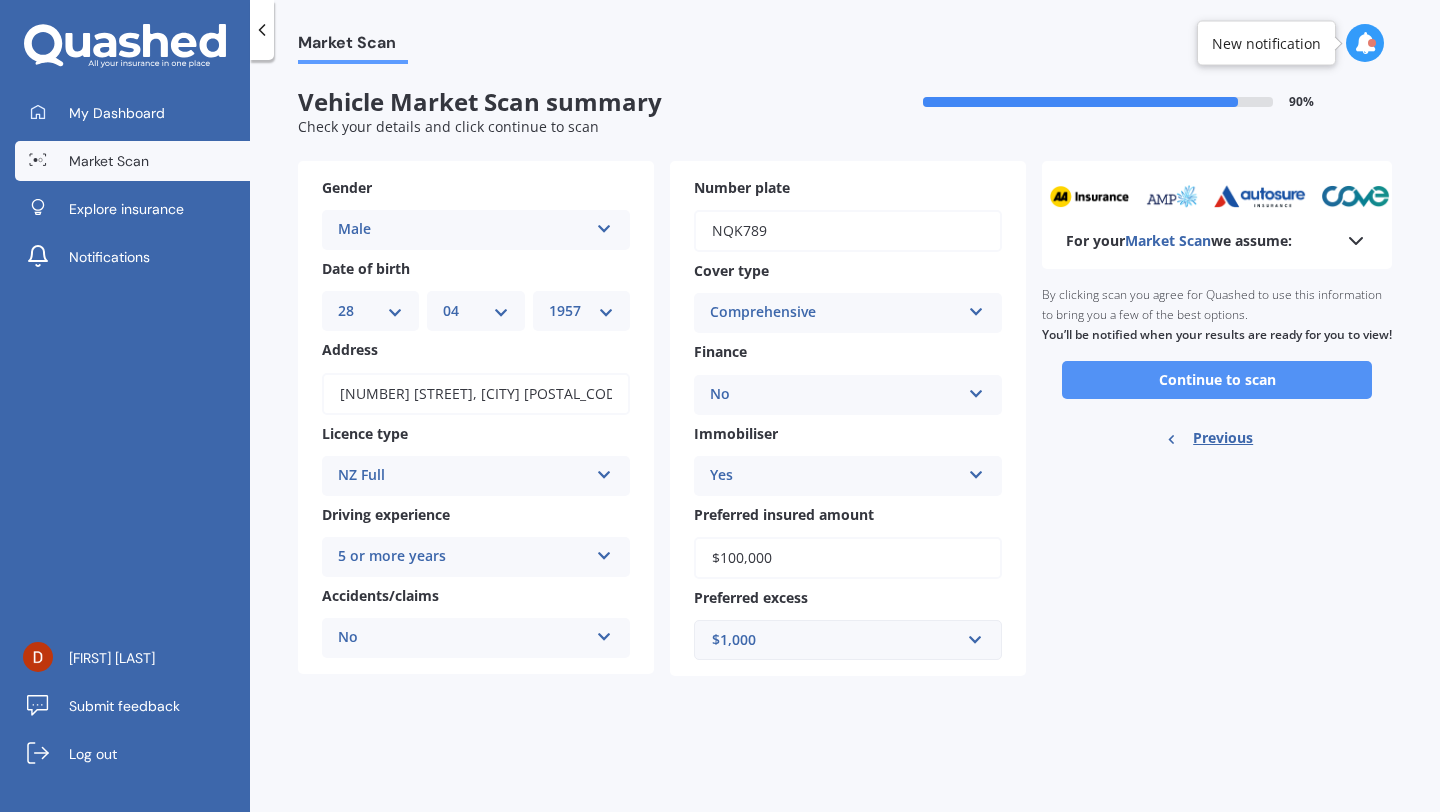click on "Continue to scan" at bounding box center [1217, 380] 